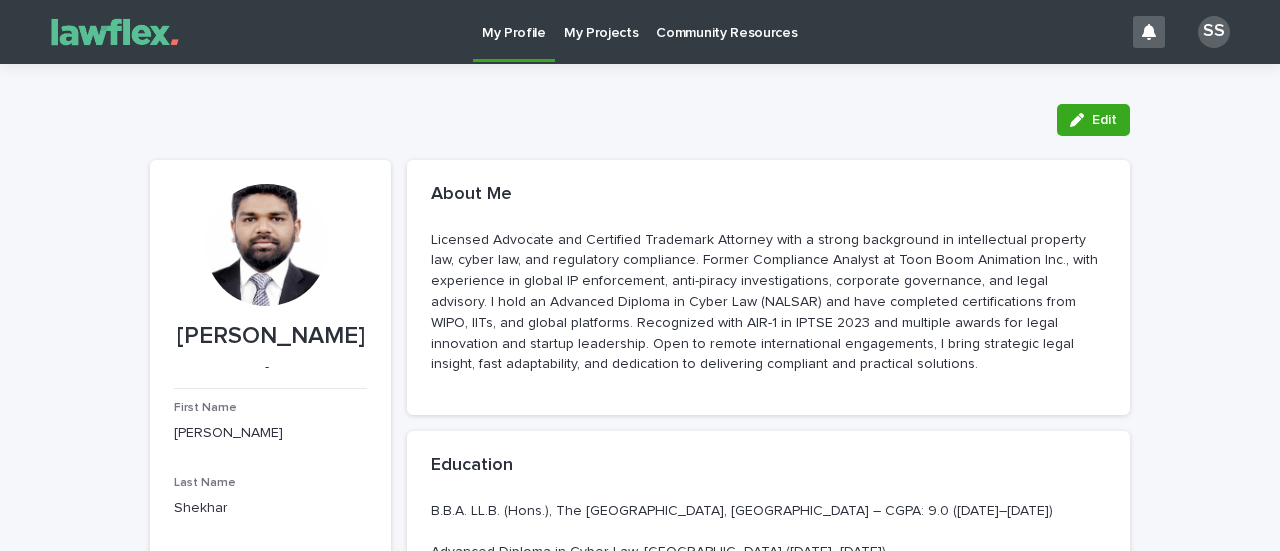 scroll, scrollTop: 0, scrollLeft: 0, axis: both 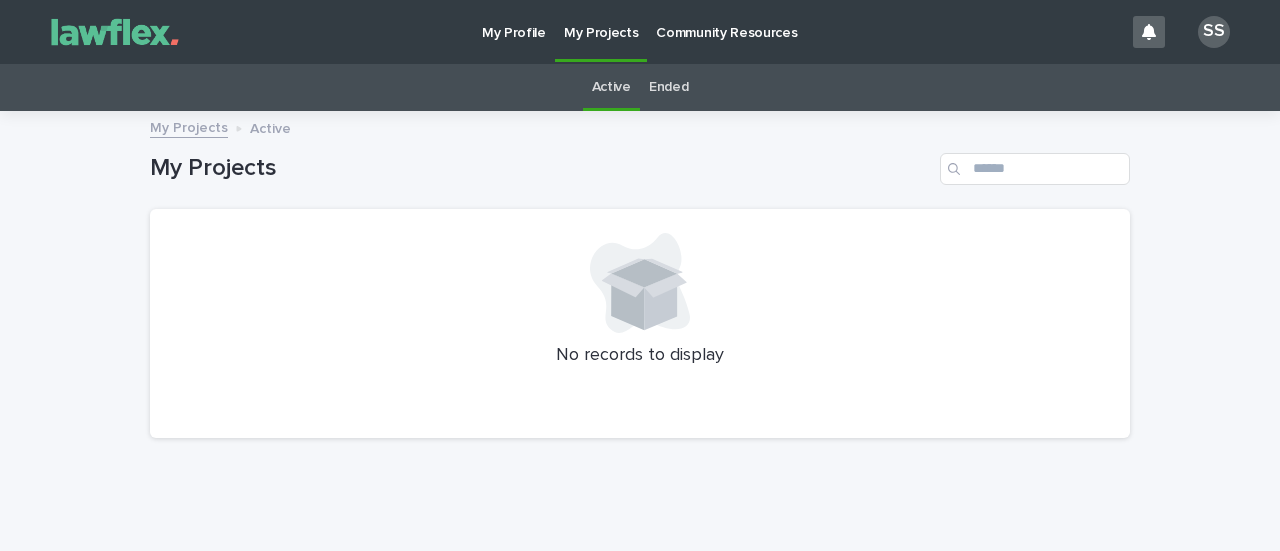 click on "Community Resources" at bounding box center (726, 21) 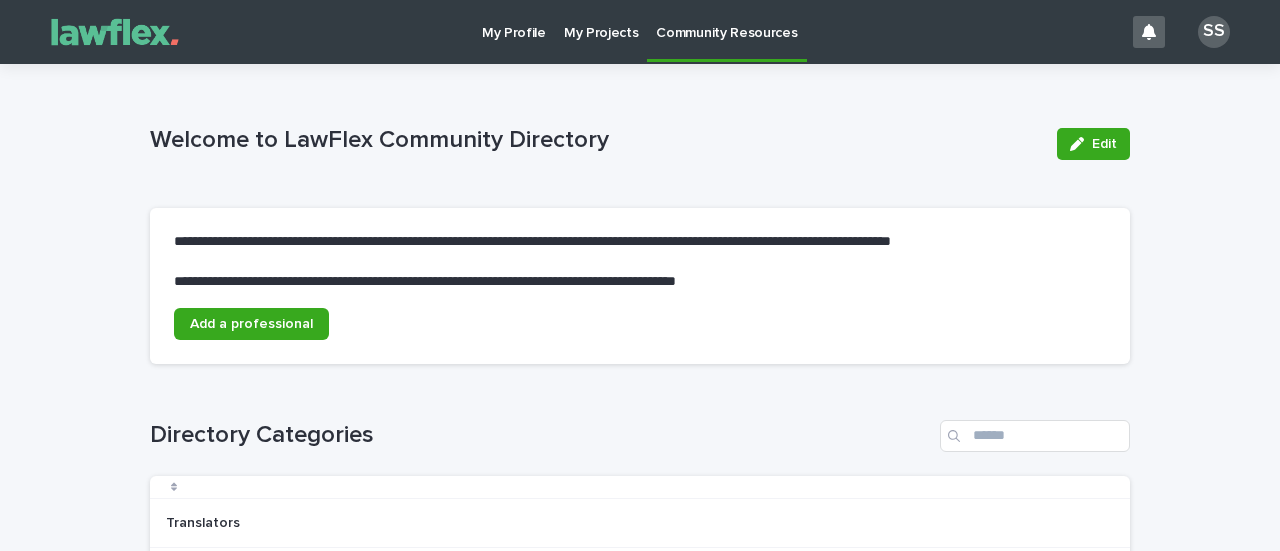 click on "My Projects" at bounding box center [601, 21] 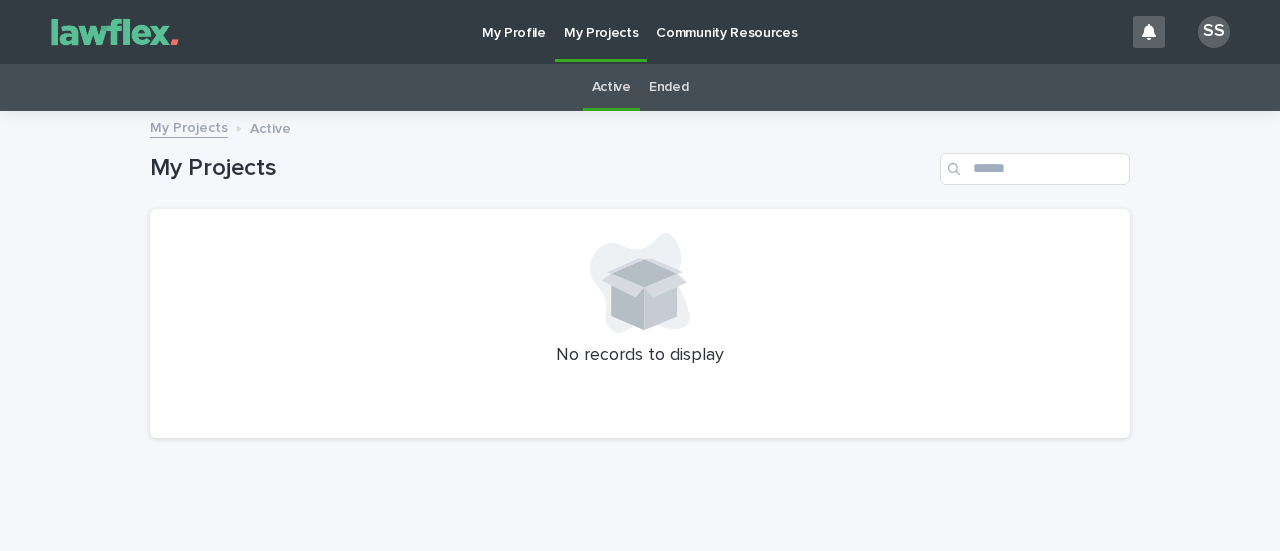 click on "Community Resources" at bounding box center [726, 21] 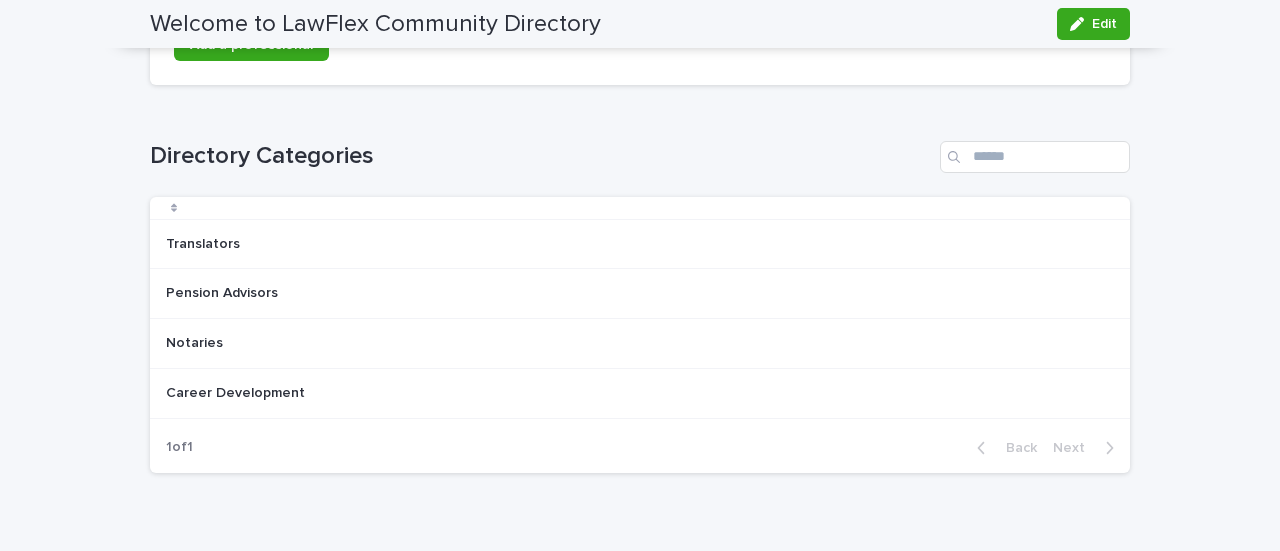 scroll, scrollTop: 0, scrollLeft: 0, axis: both 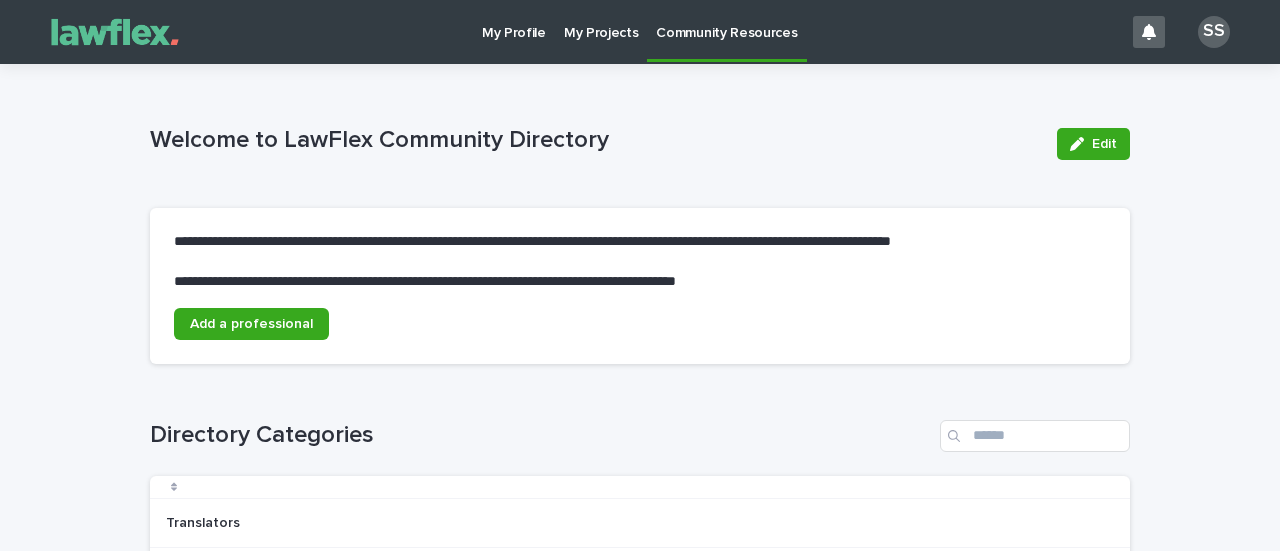 click on "My Profile" at bounding box center (514, 21) 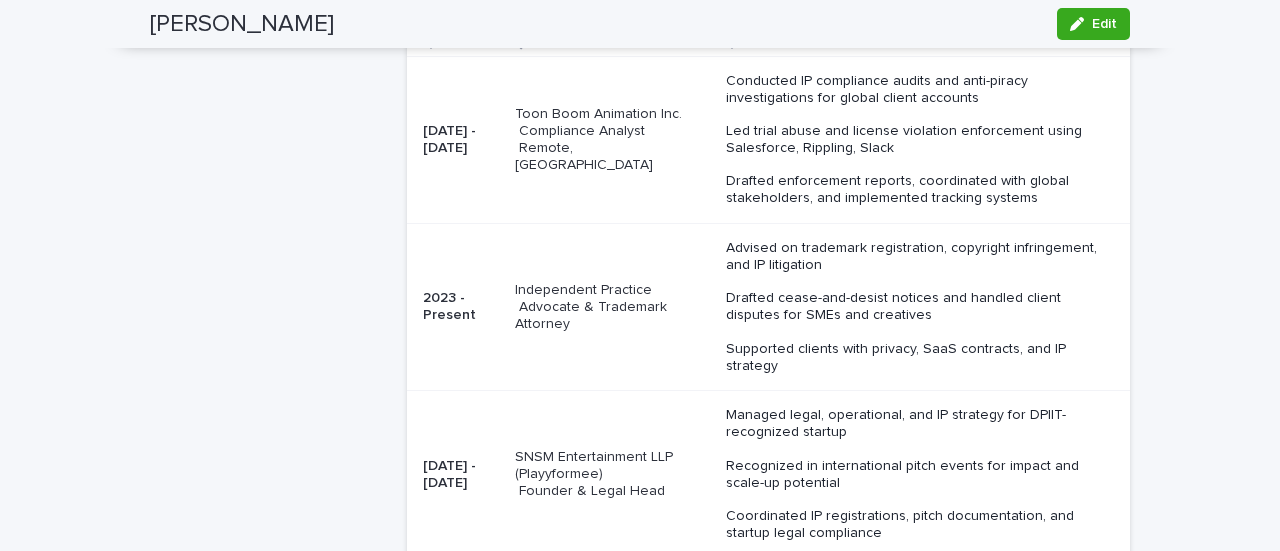 scroll, scrollTop: 2174, scrollLeft: 0, axis: vertical 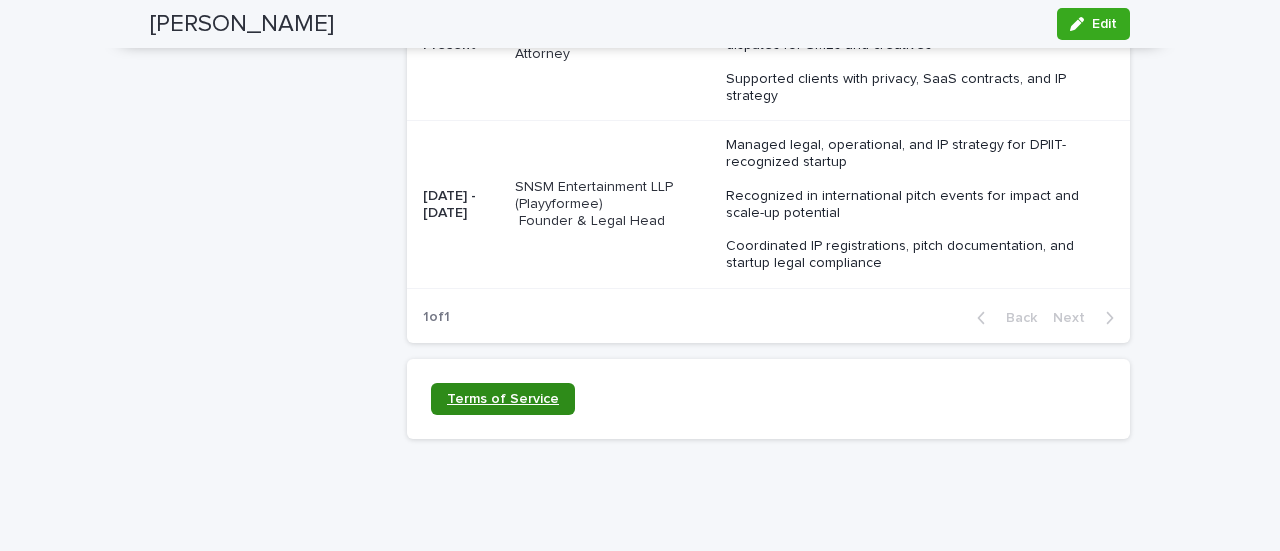 click on "Terms of Service" at bounding box center (503, 399) 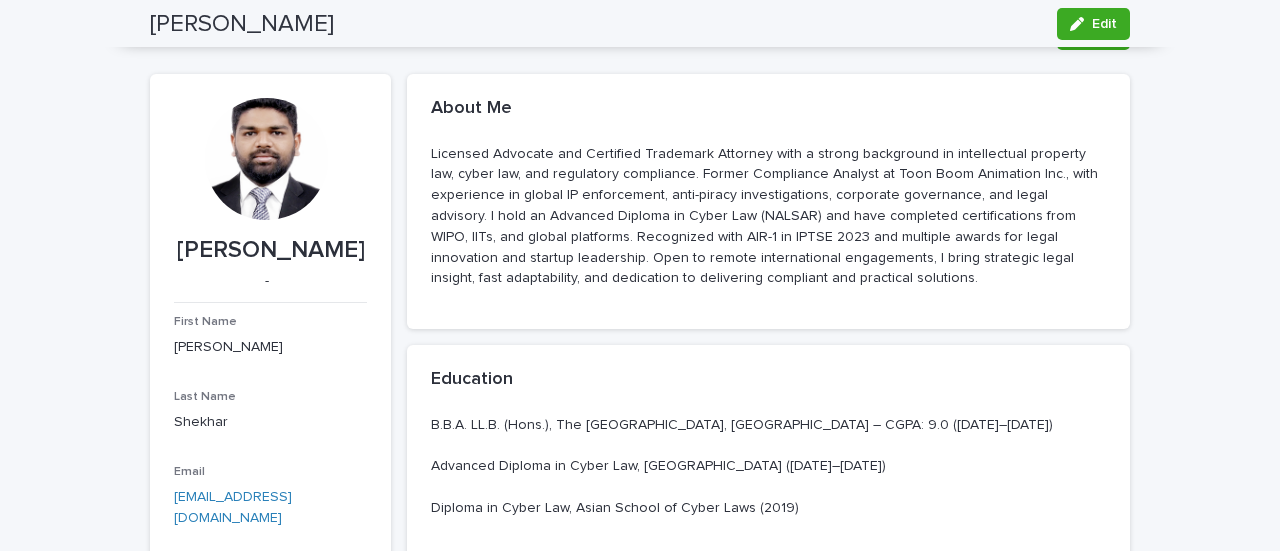 scroll, scrollTop: 0, scrollLeft: 0, axis: both 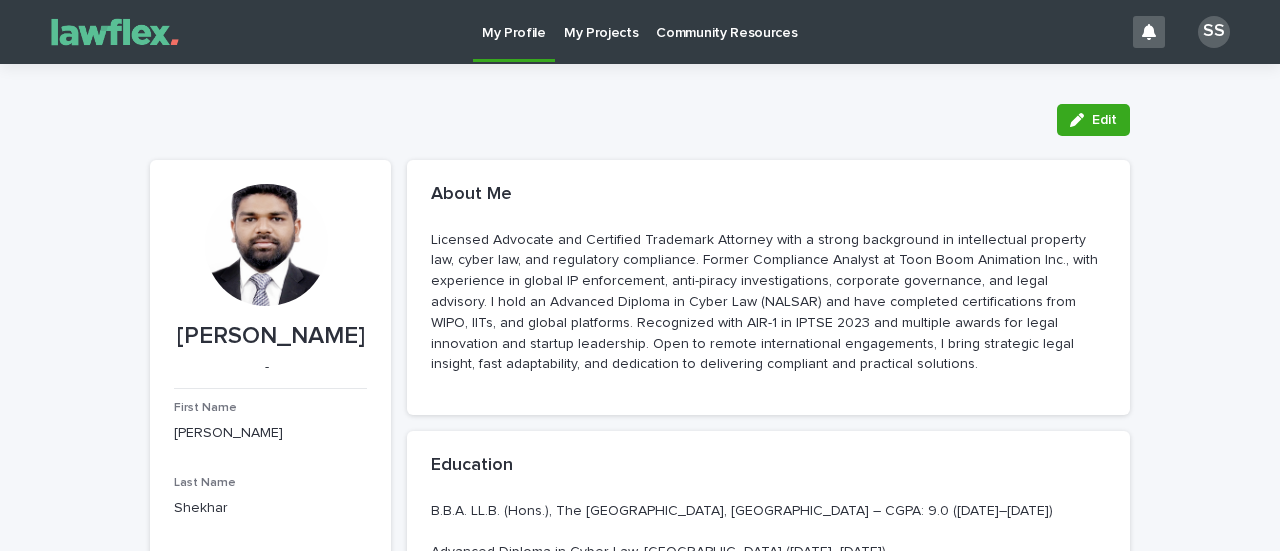 click on "SS" at bounding box center (1214, 32) 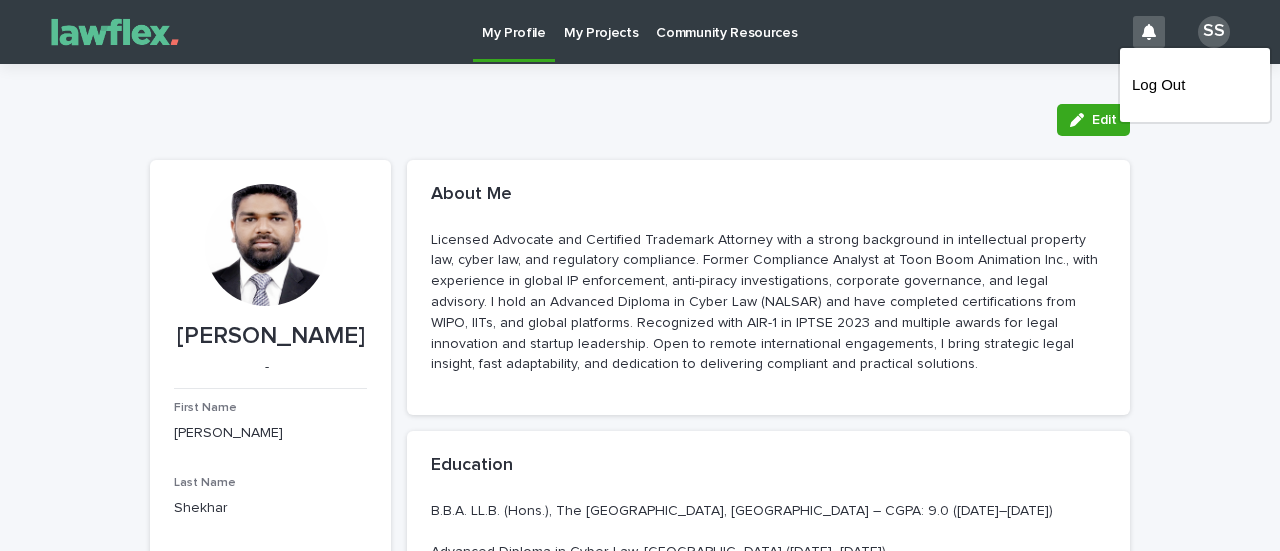 click at bounding box center (640, 32) 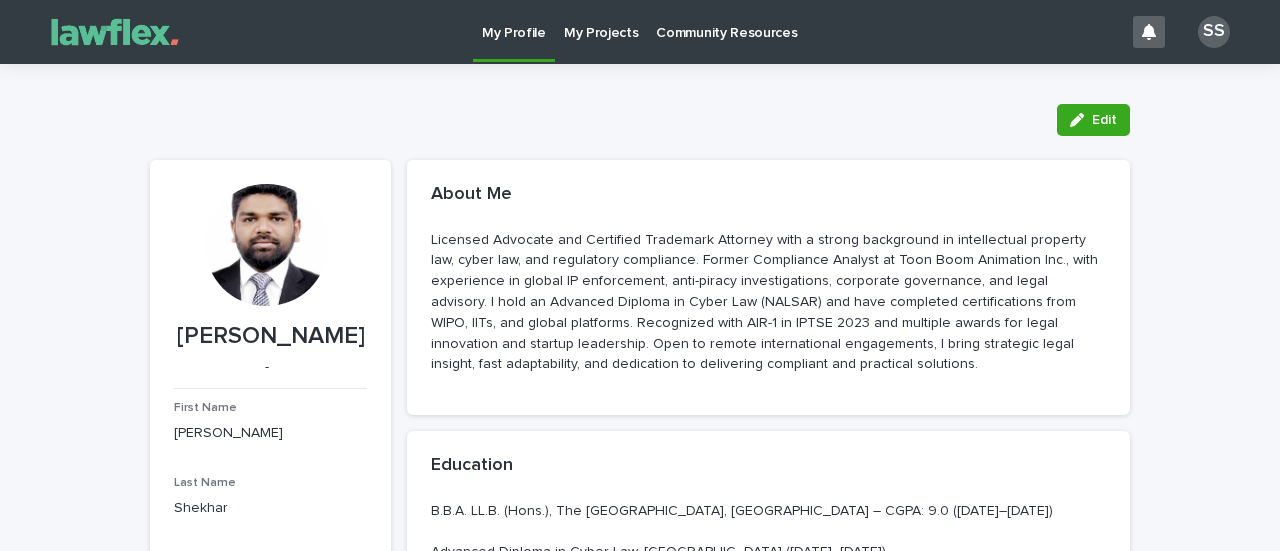 click 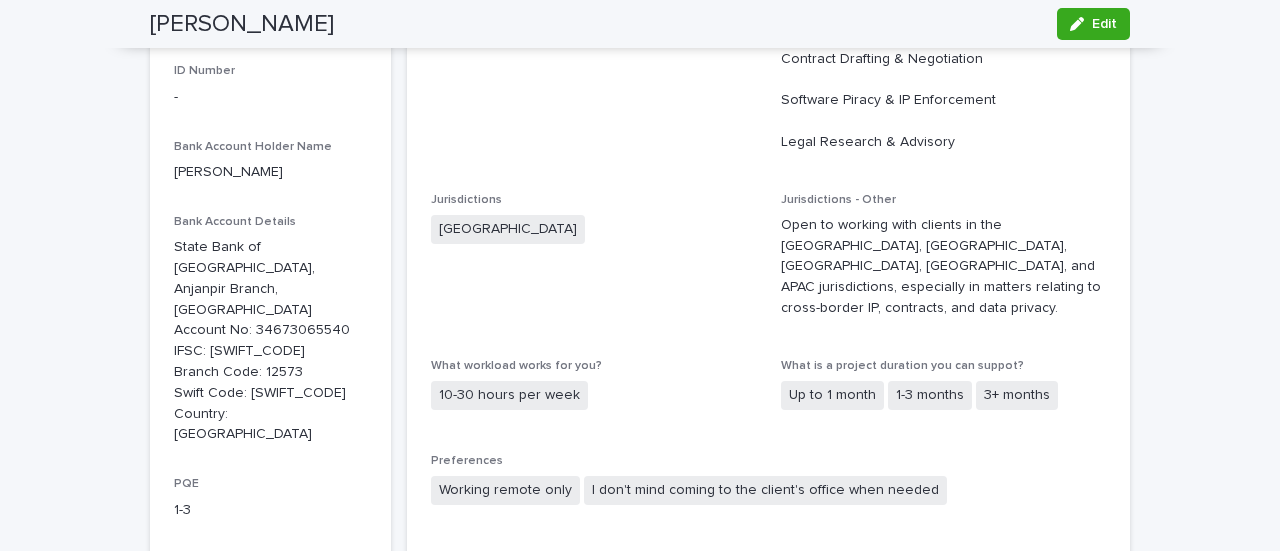 scroll, scrollTop: 0, scrollLeft: 0, axis: both 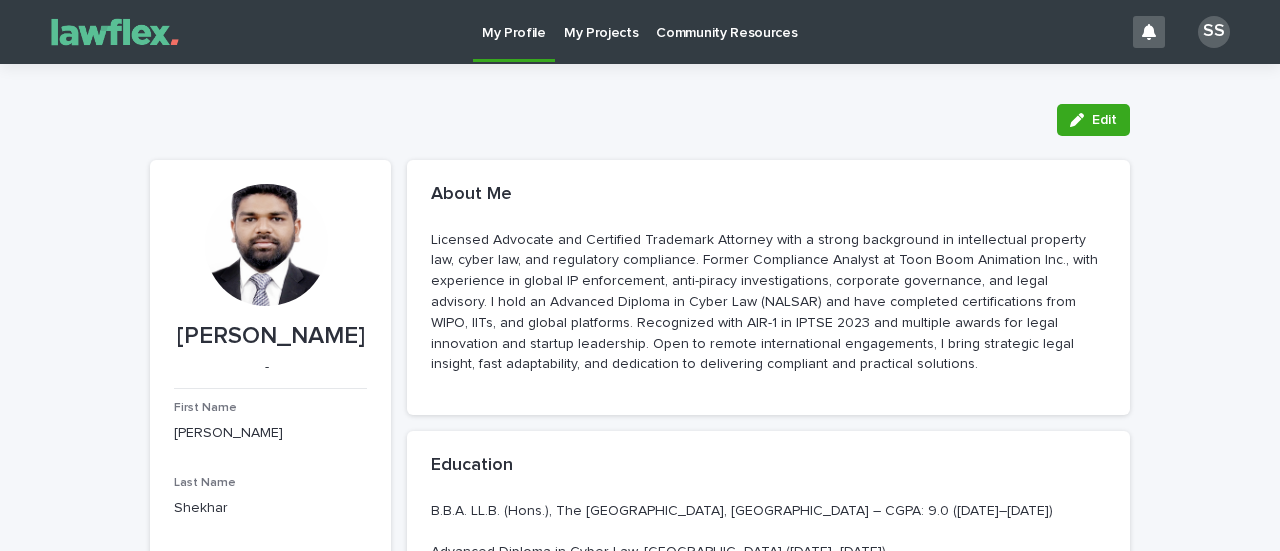 click on "My Projects" at bounding box center (601, 21) 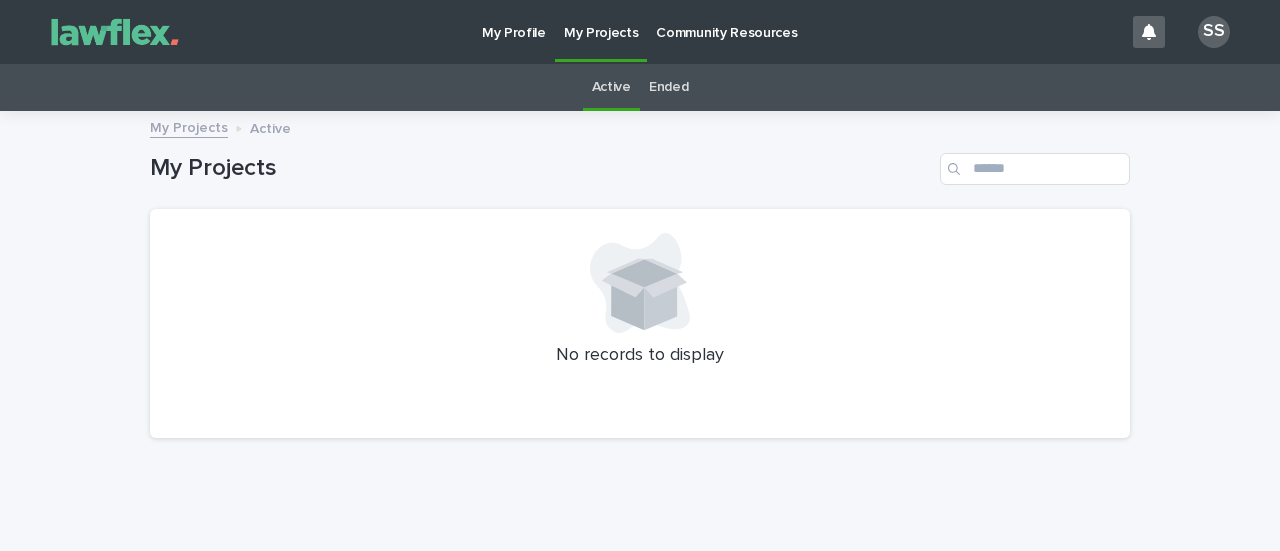 click on "Ended" at bounding box center (668, 87) 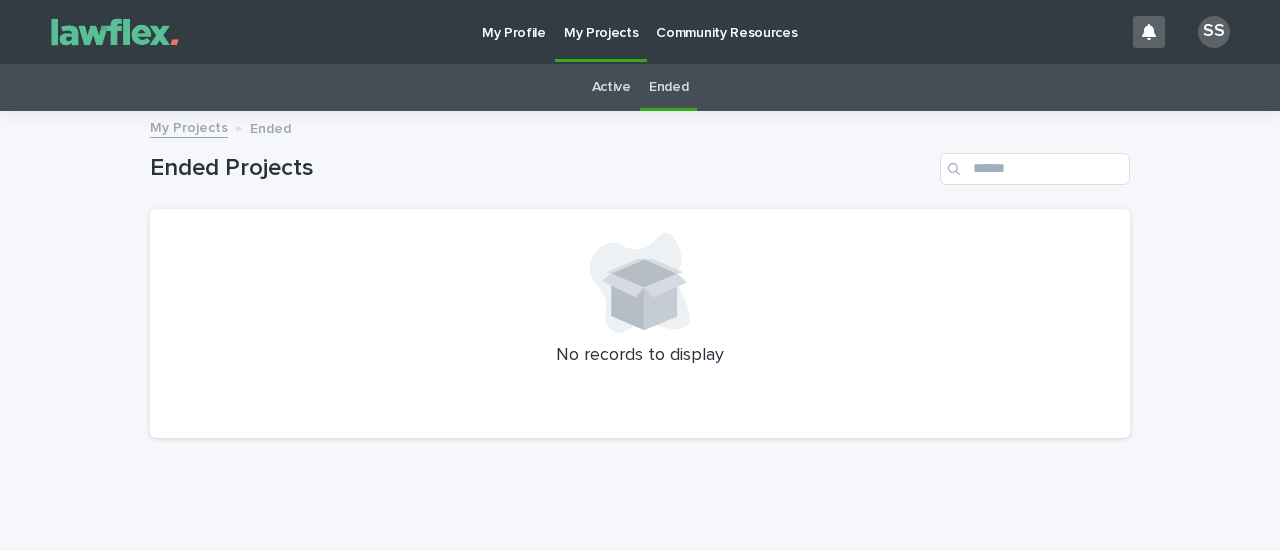 click on "Active" at bounding box center [611, 87] 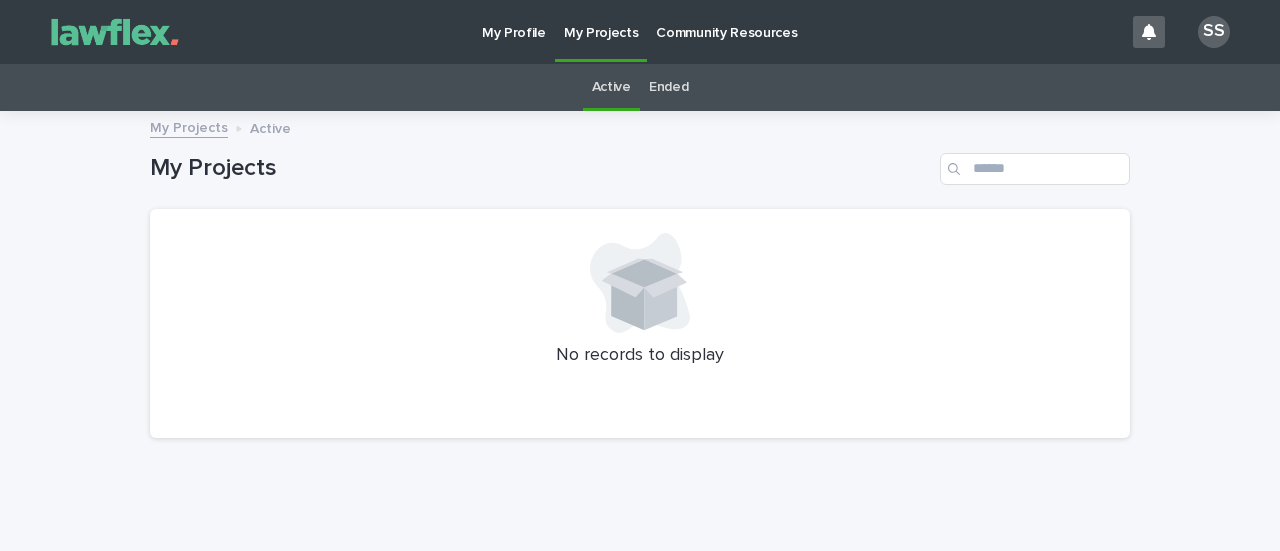 click on "My Profile" at bounding box center (514, 21) 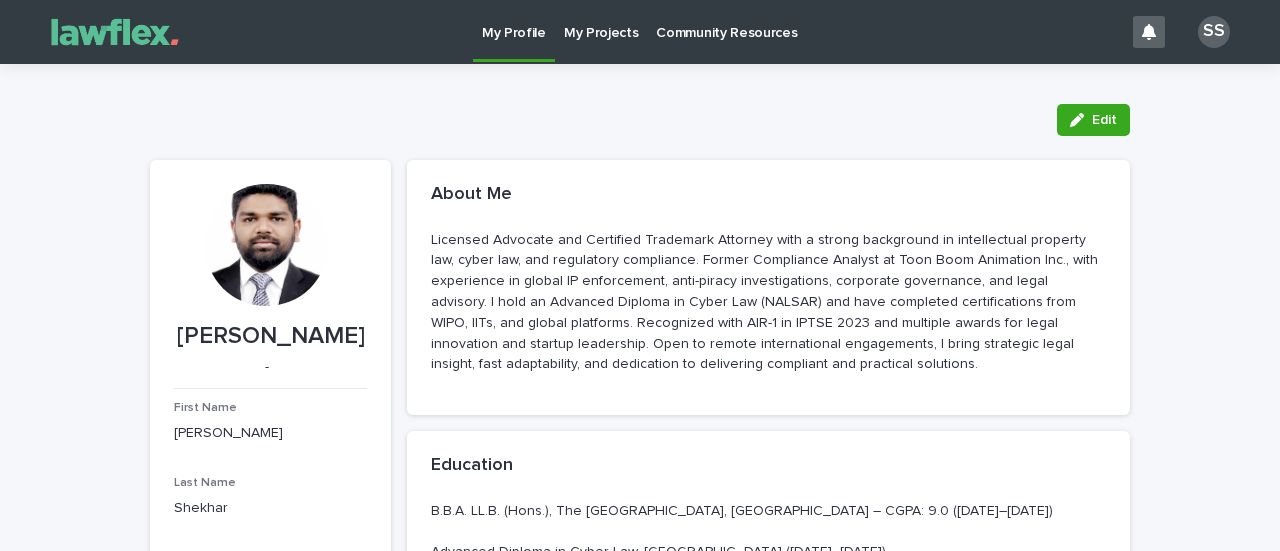 click at bounding box center (115, 32) 